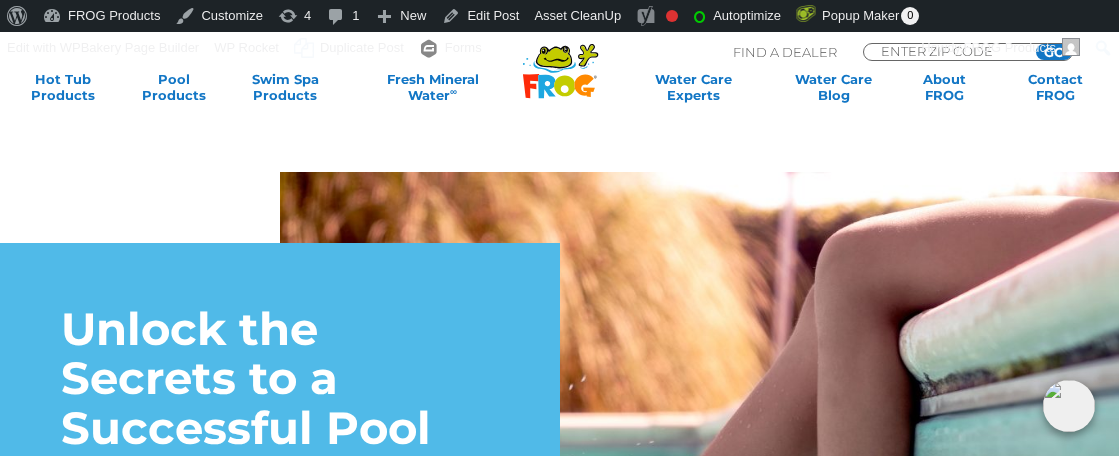 scroll, scrollTop: 2799, scrollLeft: 0, axis: vertical 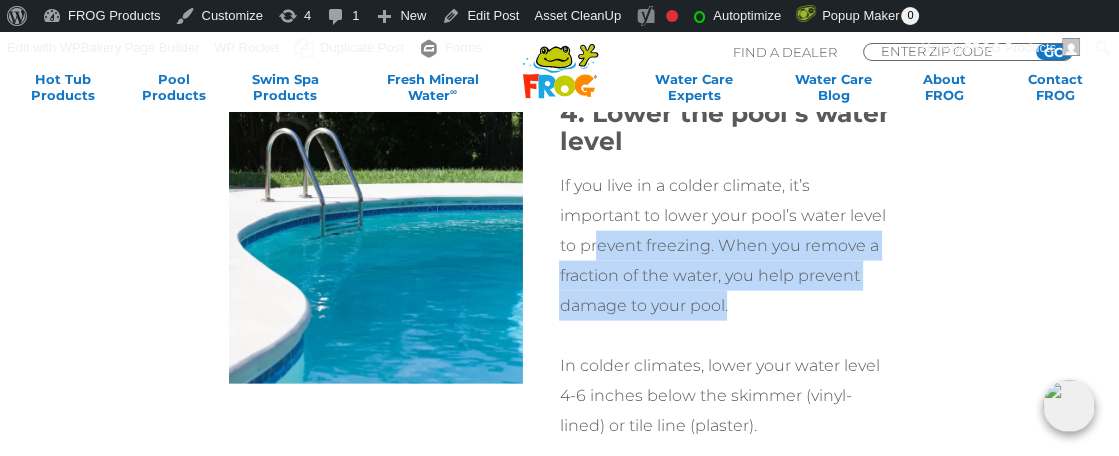 drag, startPoint x: 760, startPoint y: 305, endPoint x: 628, endPoint y: 251, distance: 142.61838 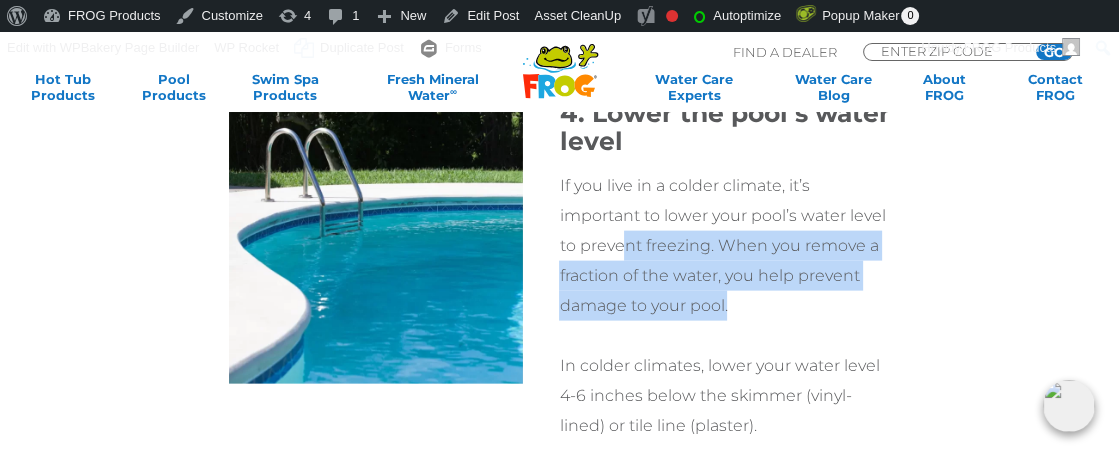 click on "If you live in a colder climate, it’s important to lower your pool’s water level to prevent freezing. When you remove a fraction of the water, you help prevent damage to your pool." at bounding box center (724, 246) 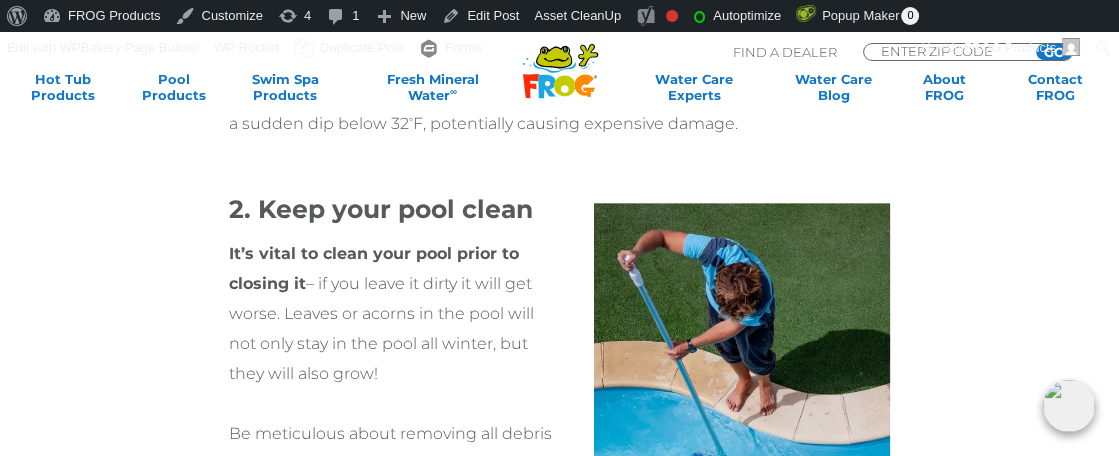 scroll, scrollTop: 1999, scrollLeft: 0, axis: vertical 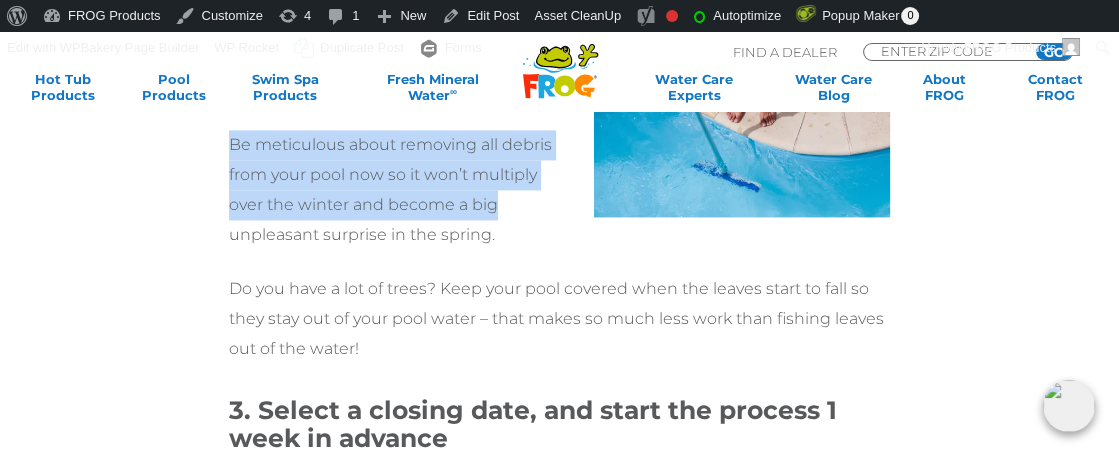 drag, startPoint x: 229, startPoint y: 226, endPoint x: 498, endPoint y: 213, distance: 269.31393 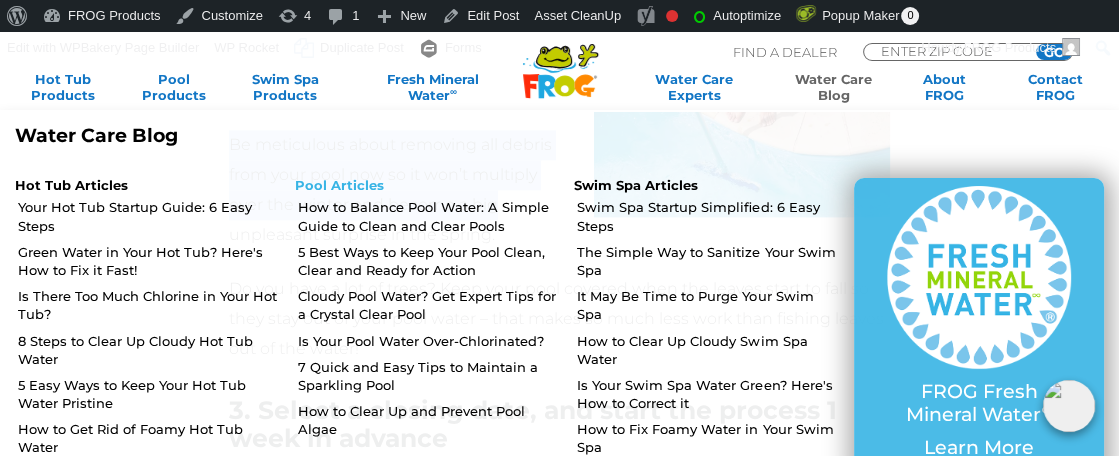 click on "Pool Articles" at bounding box center (339, 185) 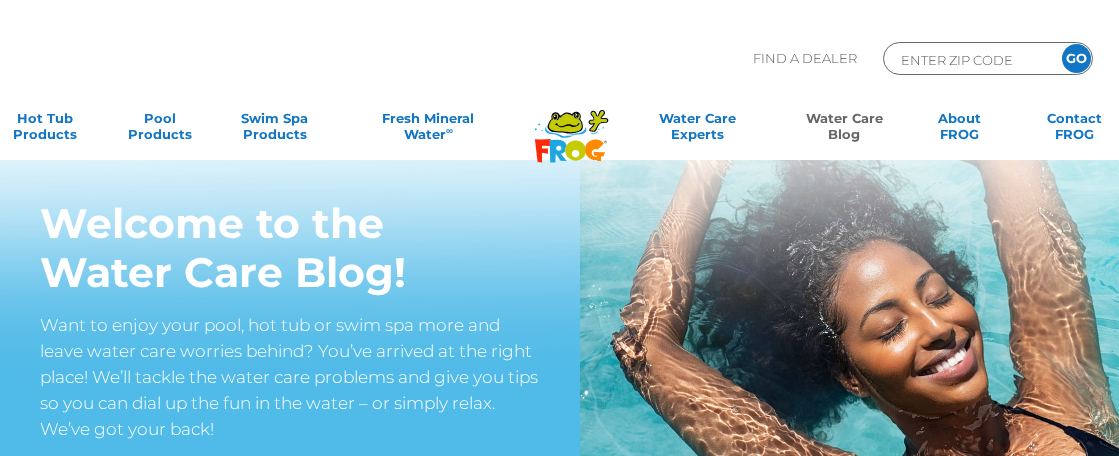 scroll, scrollTop: 0, scrollLeft: 0, axis: both 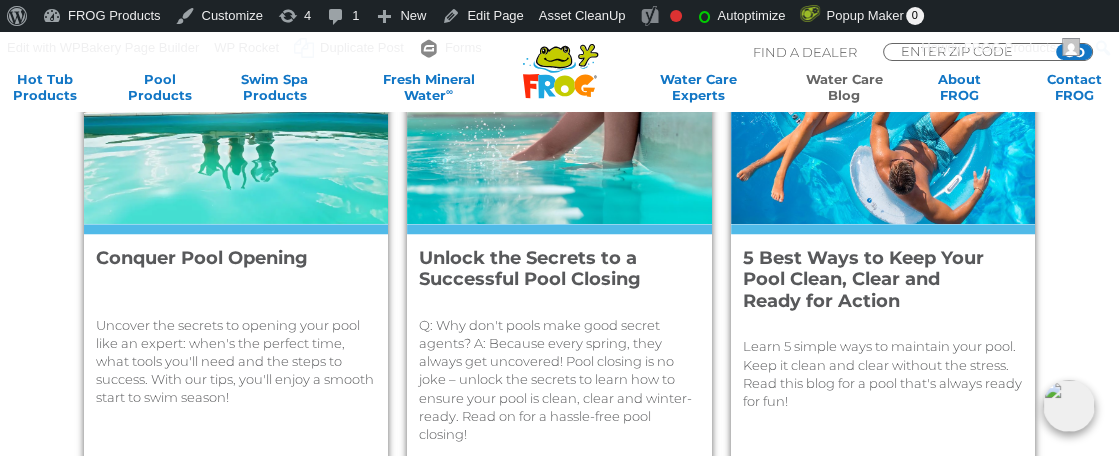 click on "Conquer Pool Opening" at bounding box center (225, 269) 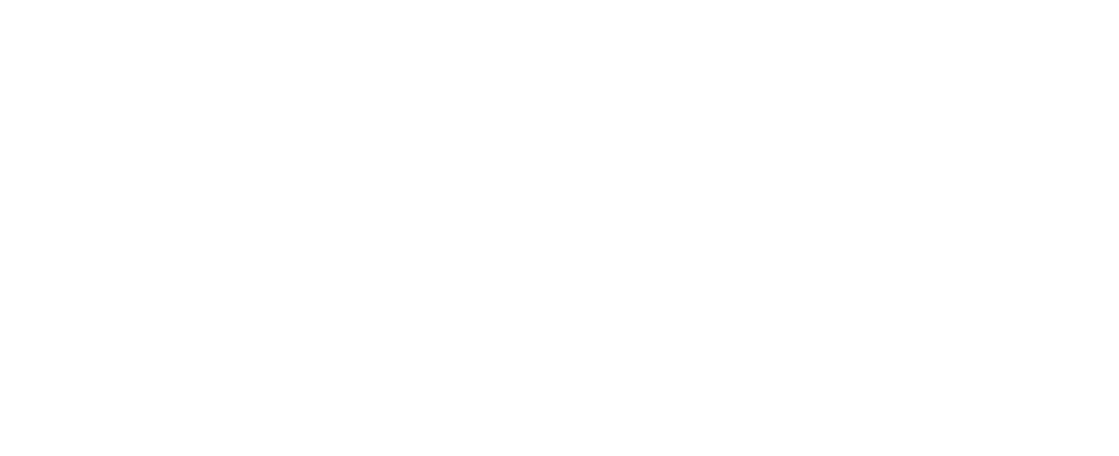 scroll, scrollTop: 0, scrollLeft: 0, axis: both 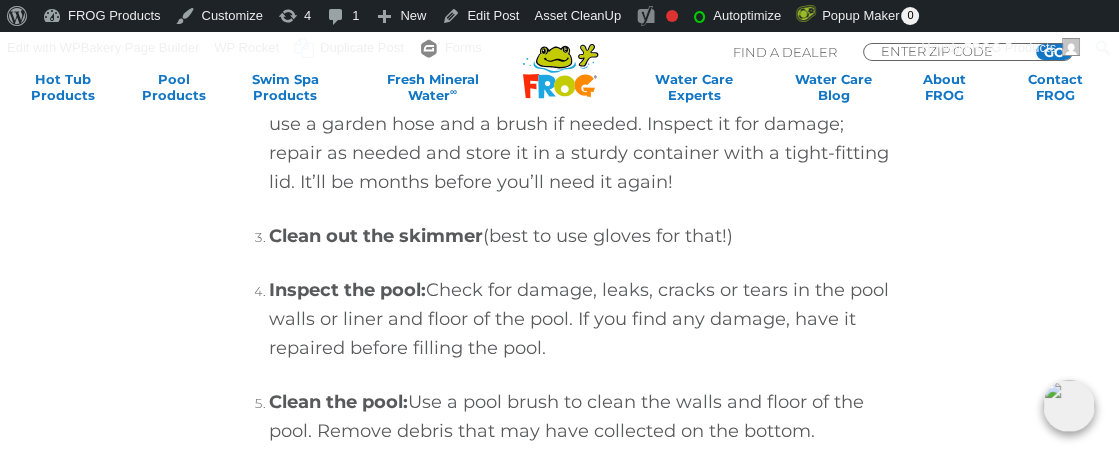 drag, startPoint x: 269, startPoint y: 236, endPoint x: 827, endPoint y: 230, distance: 558.0323 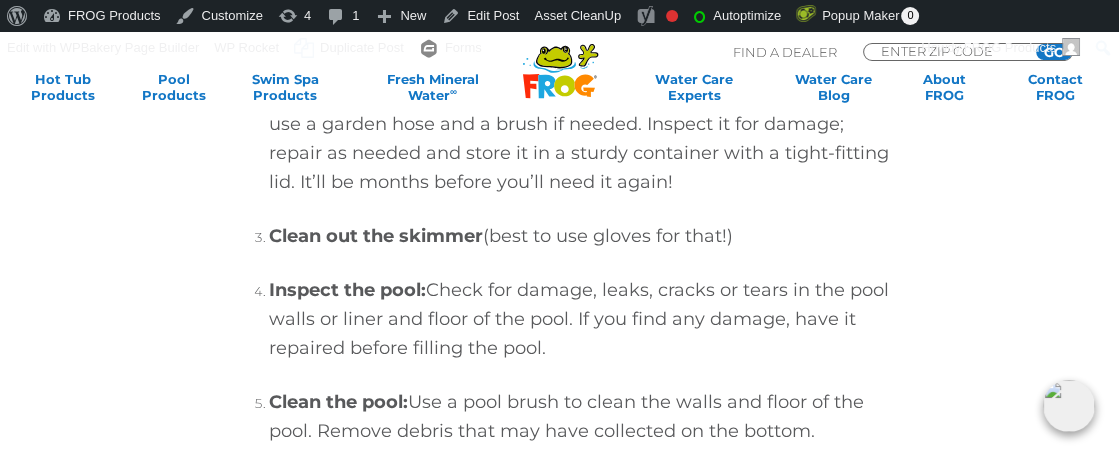 click on "Clean out the skimmer  (best to use gloves for that!)" at bounding box center [579, 236] 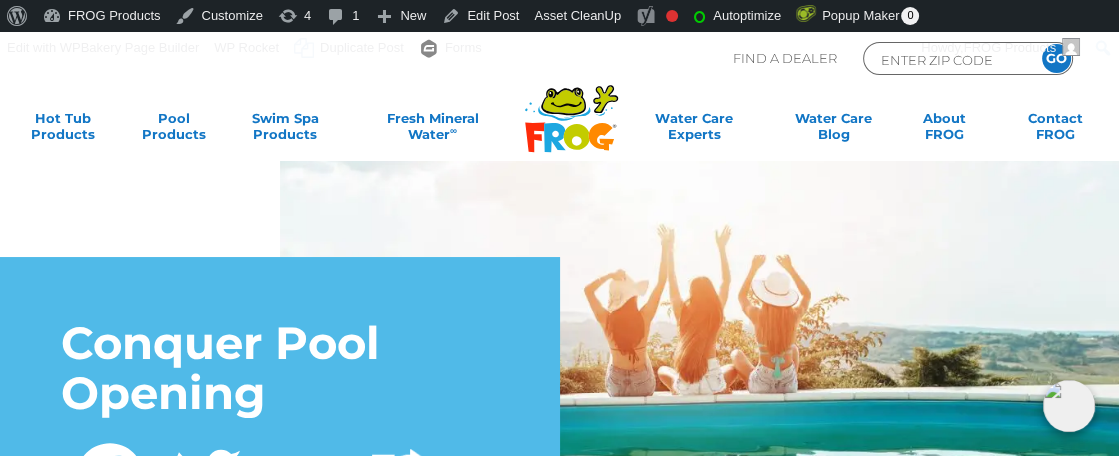 scroll, scrollTop: 0, scrollLeft: 0, axis: both 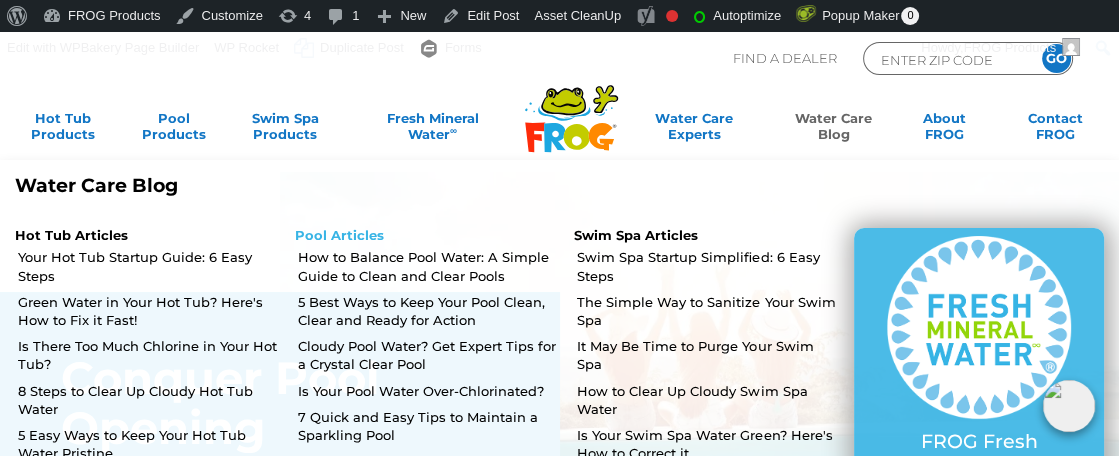 click on "Pool Articles" at bounding box center (339, 235) 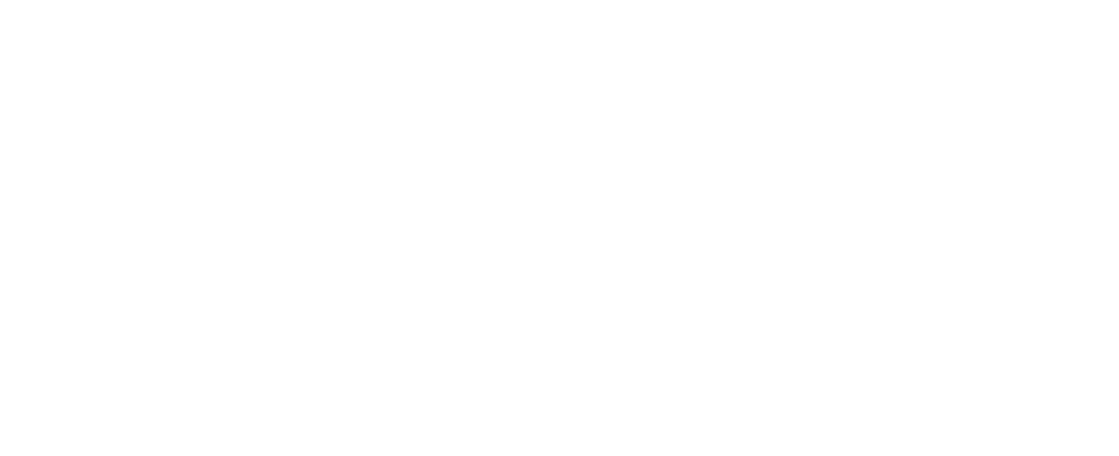 scroll, scrollTop: 0, scrollLeft: 0, axis: both 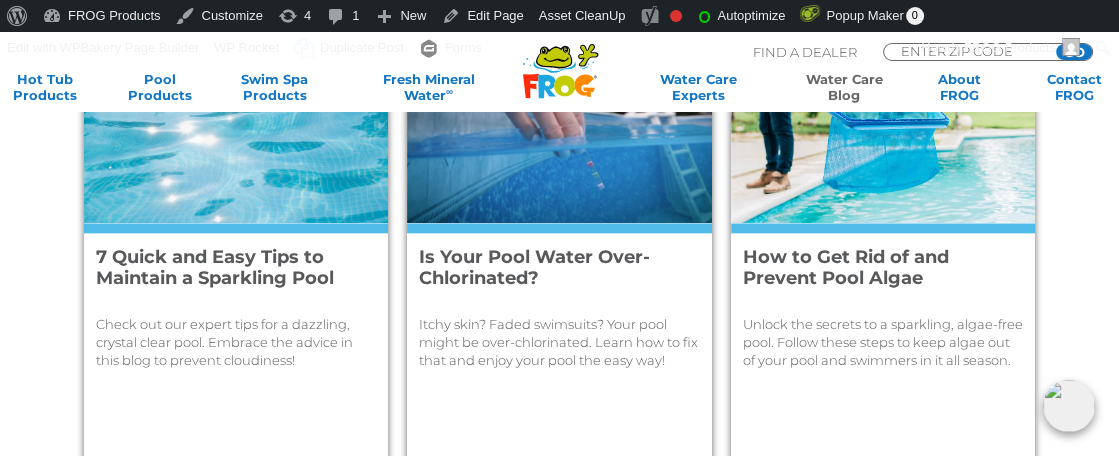 click on "7 Quick and Easy Tips to Maintain a Sparkling Pool" at bounding box center [225, 268] 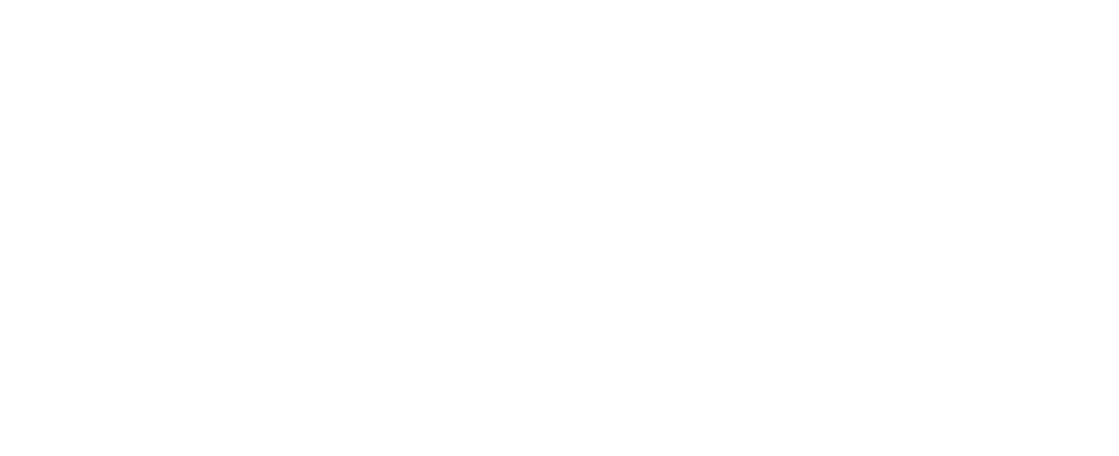 scroll, scrollTop: 0, scrollLeft: 0, axis: both 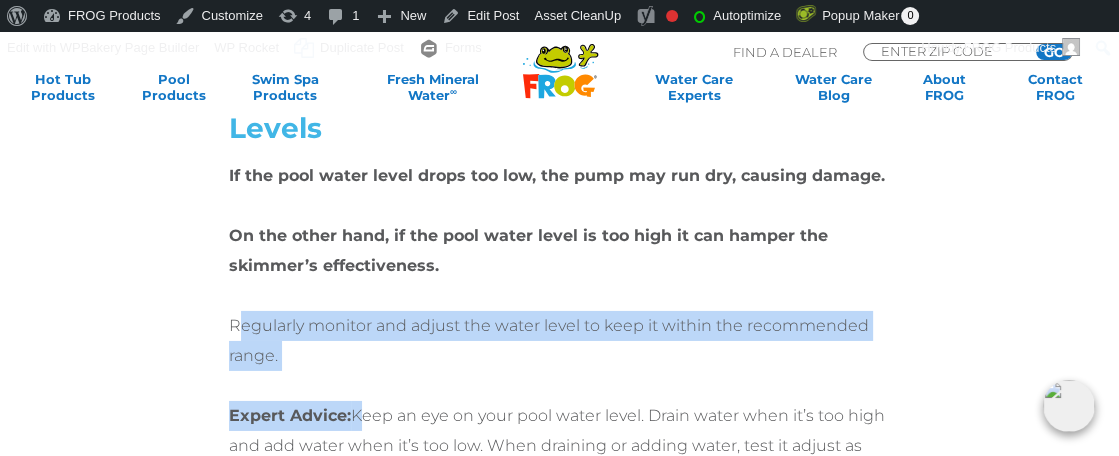 drag, startPoint x: 235, startPoint y: 331, endPoint x: 355, endPoint y: 374, distance: 127.471565 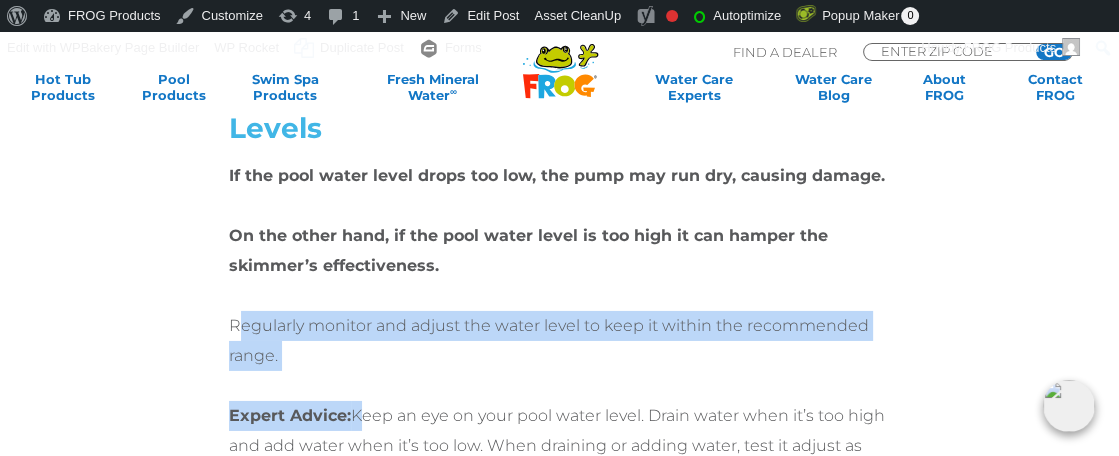 click on "If the pool water level drops too low, the pump may run dry, causing damage.
On the other hand, if the pool water level is too high it can hamper the skimmer’s effectiveness.
Regularly monitor and adjust the water level to keep it within the recommended range.
Expert Advice: Keep an eye on your pool water level. Drain water when it’s too high and add water when it’s too low. When draining or adding water, test it adjust as needed to keep it balanced." at bounding box center (559, 326) 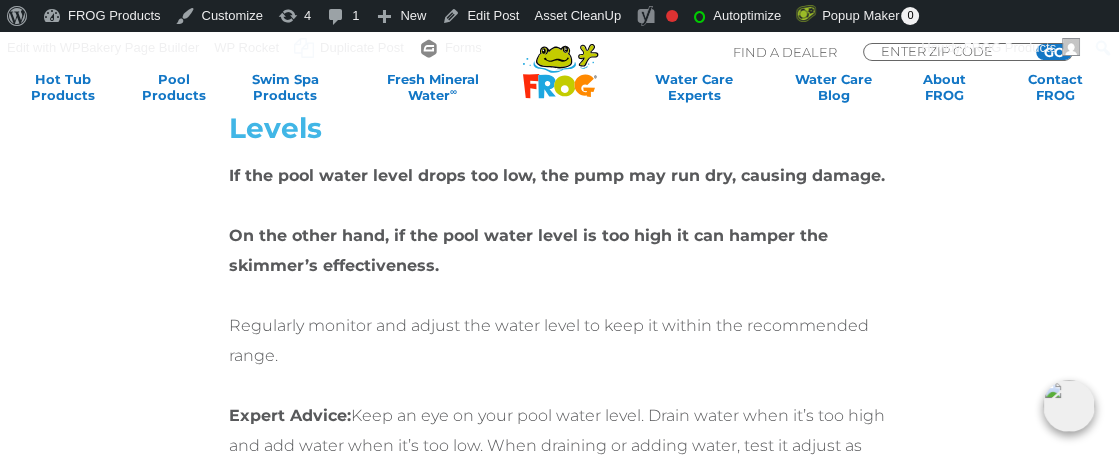 scroll, scrollTop: 5456, scrollLeft: 0, axis: vertical 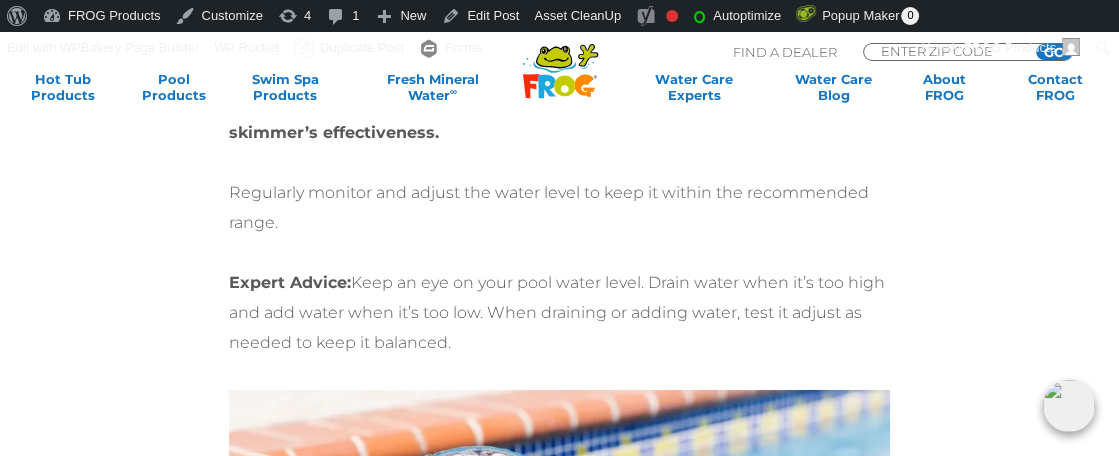 drag, startPoint x: 471, startPoint y: 352, endPoint x: 352, endPoint y: 289, distance: 134.64769 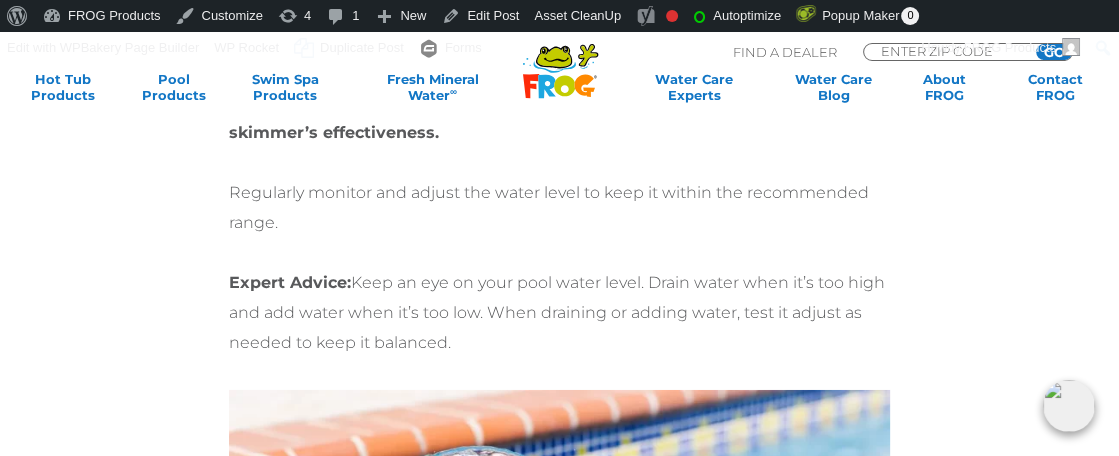 click on "Expert Advice: Keep an eye on your pool water level. Drain water when it’s too high and add water when it’s too low. When draining or adding water, test it adjust as needed to keep it balanced." at bounding box center [559, 313] 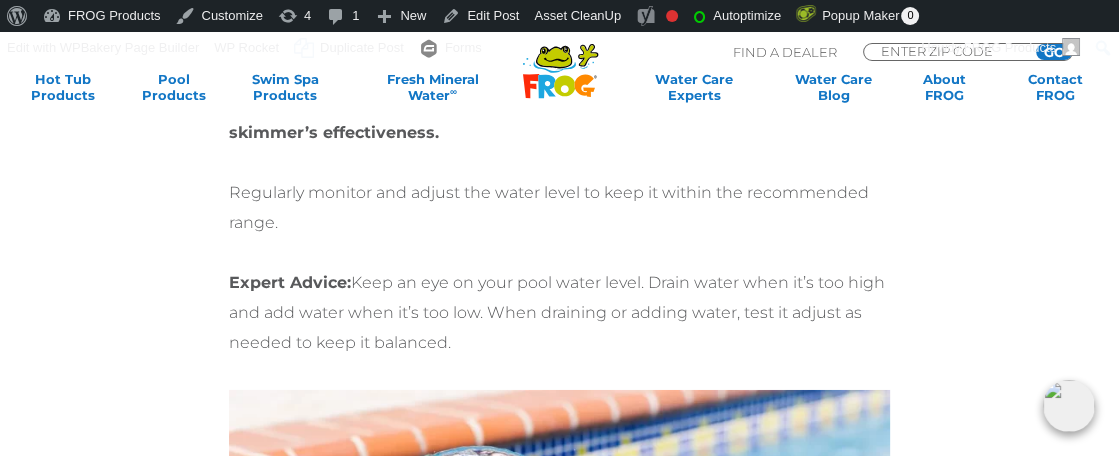 copy on "Keep an eye on your pool water level. Drain water when it’s too high and add water when it’s too low. When draining or adding water, test it adjust as needed to keep it balanced." 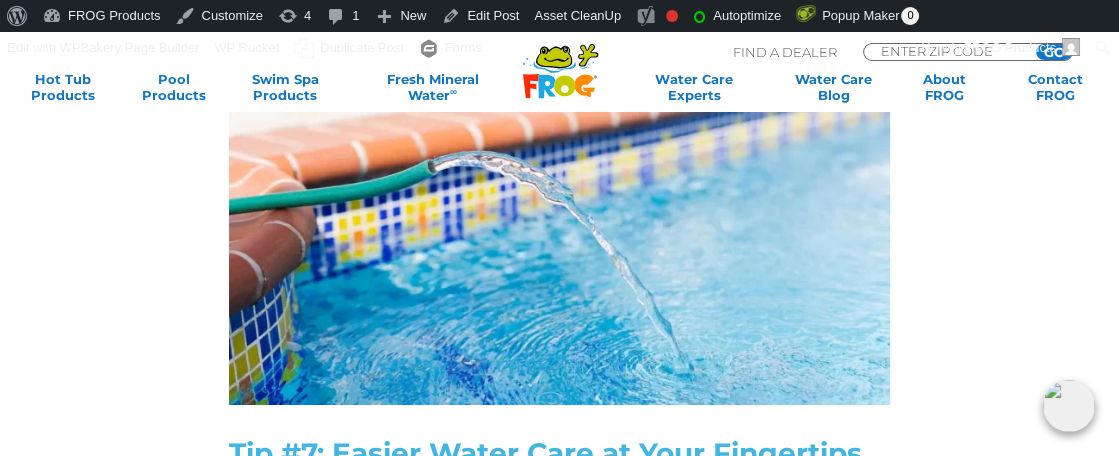 scroll, scrollTop: 5723, scrollLeft: 0, axis: vertical 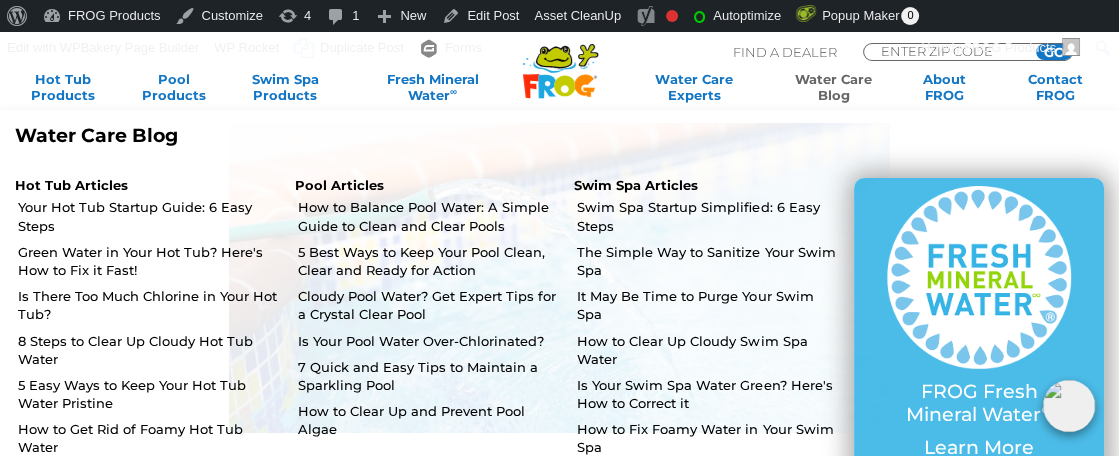 click on "Water Care  Blog" at bounding box center [834, 87] 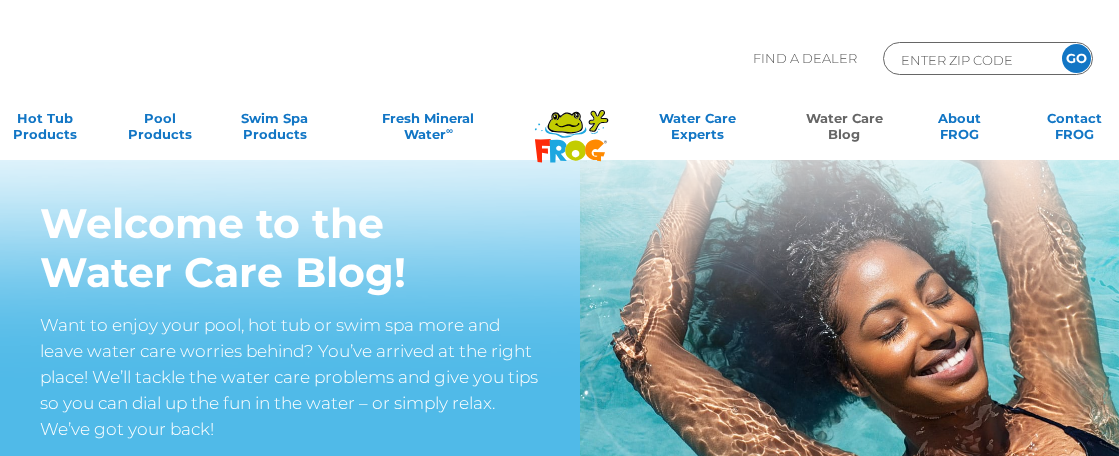 scroll, scrollTop: 0, scrollLeft: 0, axis: both 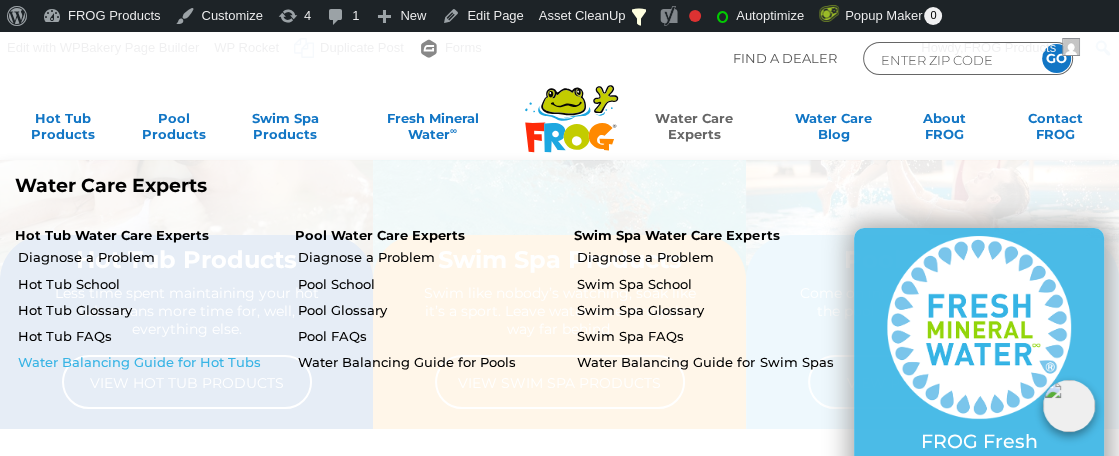 click on "Water Balancing Guide for Hot Tubs" at bounding box center (149, 362) 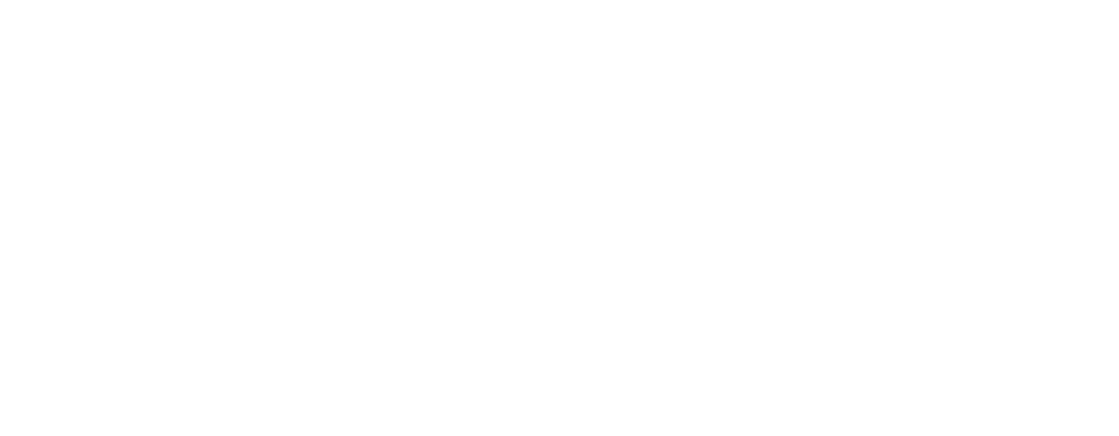 scroll, scrollTop: 0, scrollLeft: 0, axis: both 